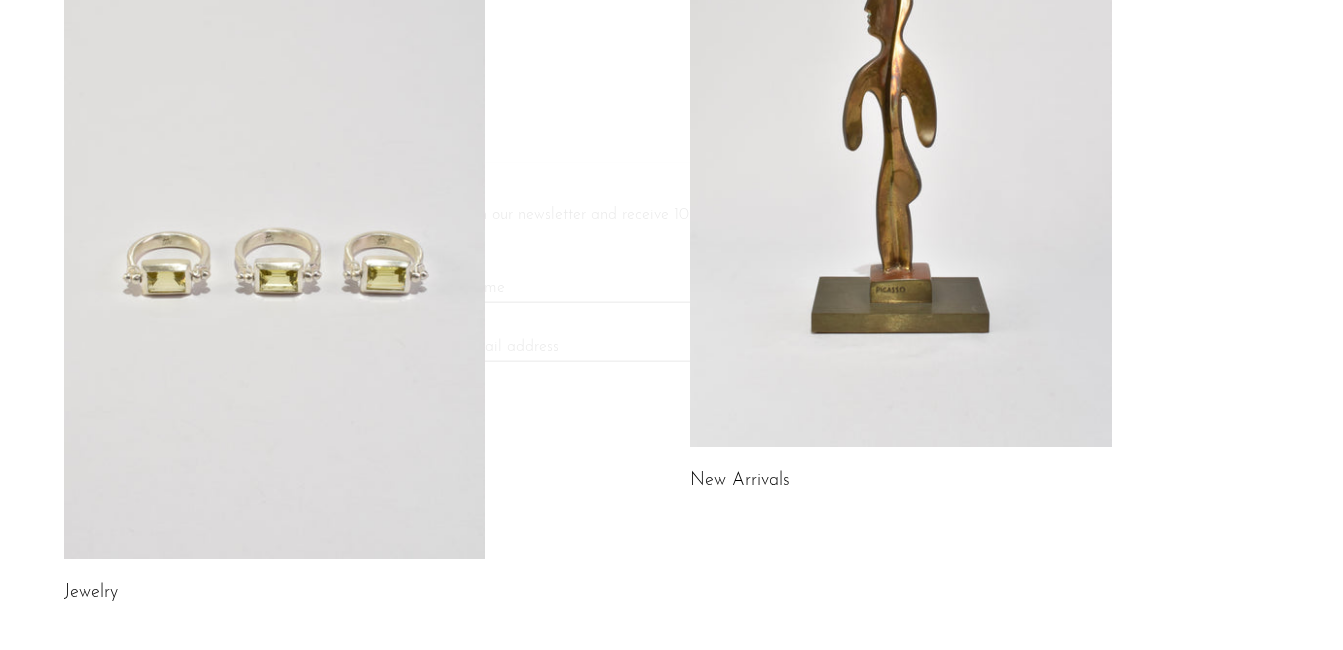 scroll, scrollTop: 400, scrollLeft: 0, axis: vertical 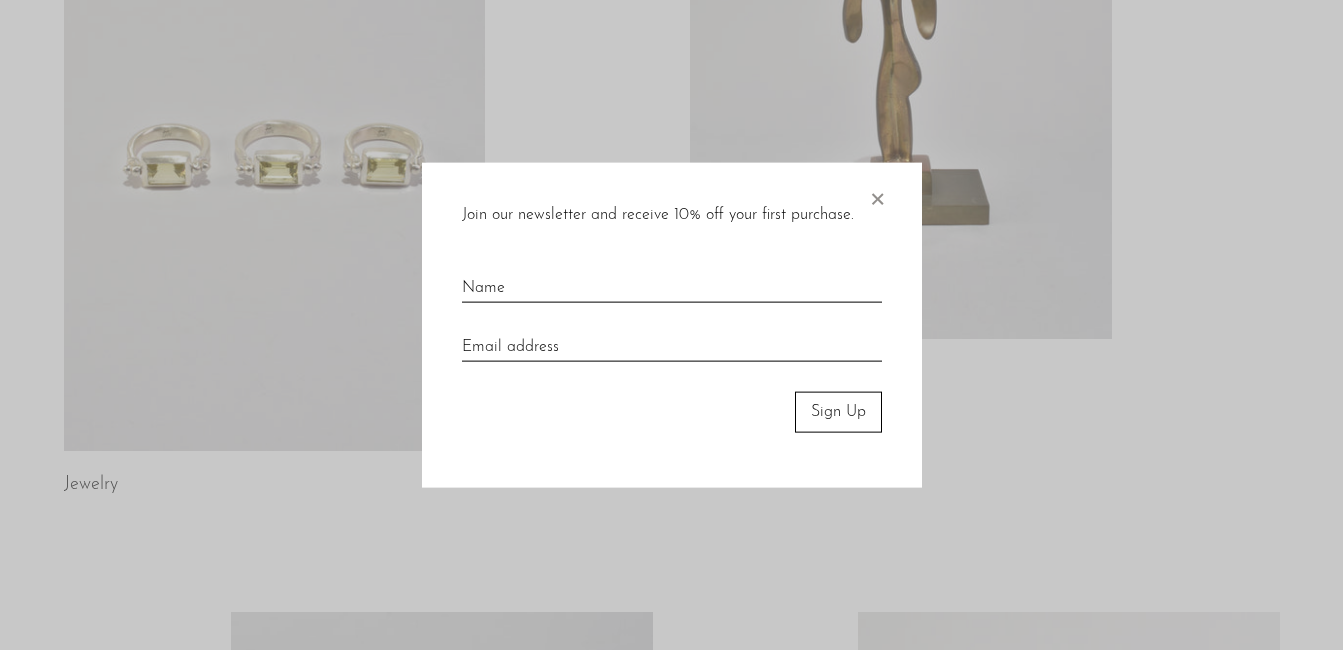 click on "×" at bounding box center (877, 195) 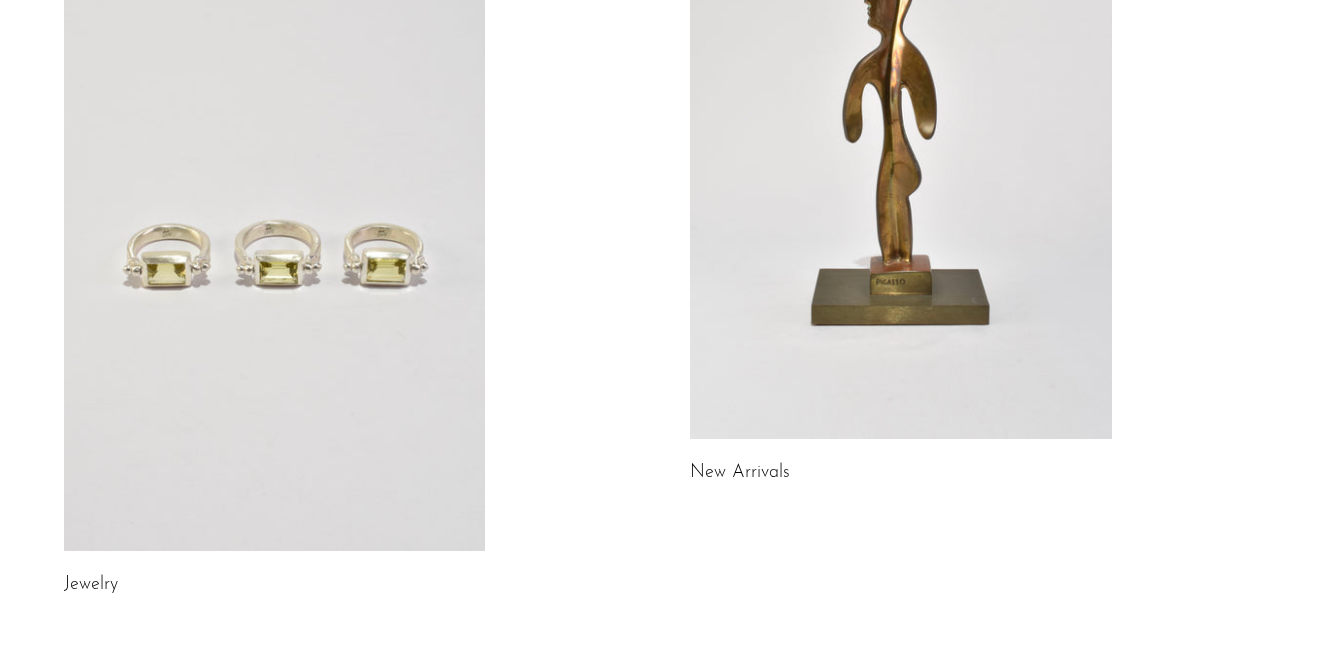 scroll, scrollTop: 295, scrollLeft: 0, axis: vertical 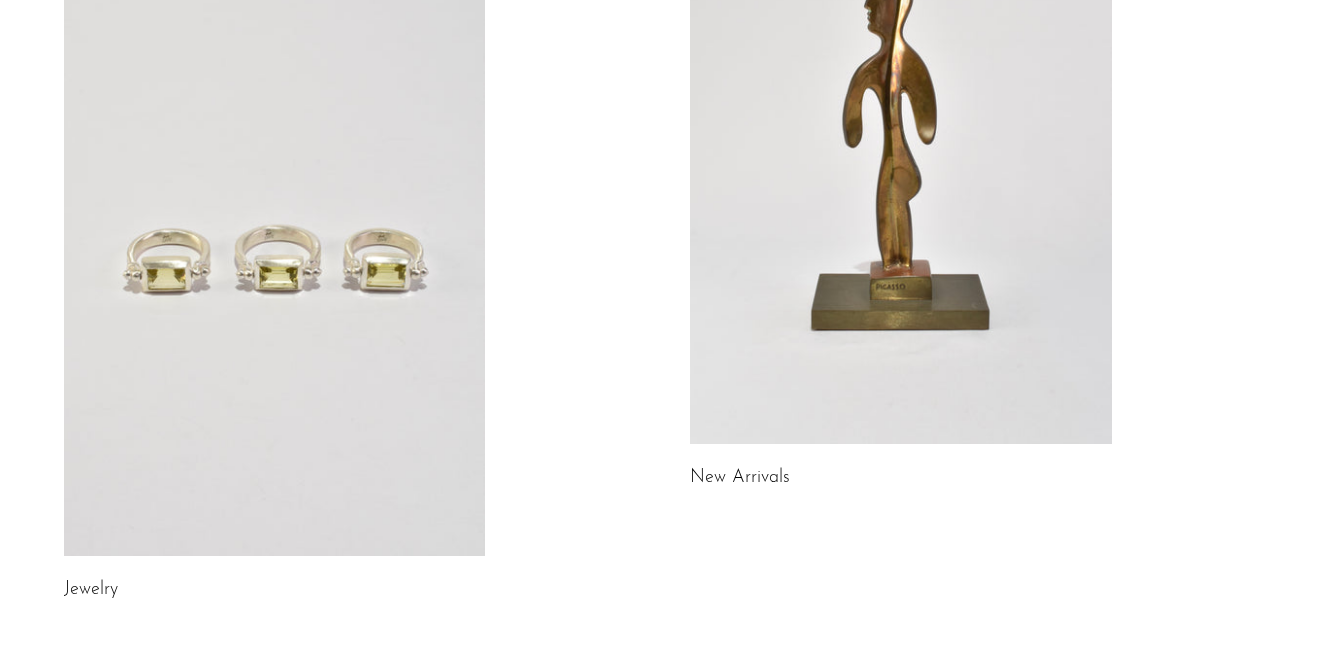 click at bounding box center [901, 148] 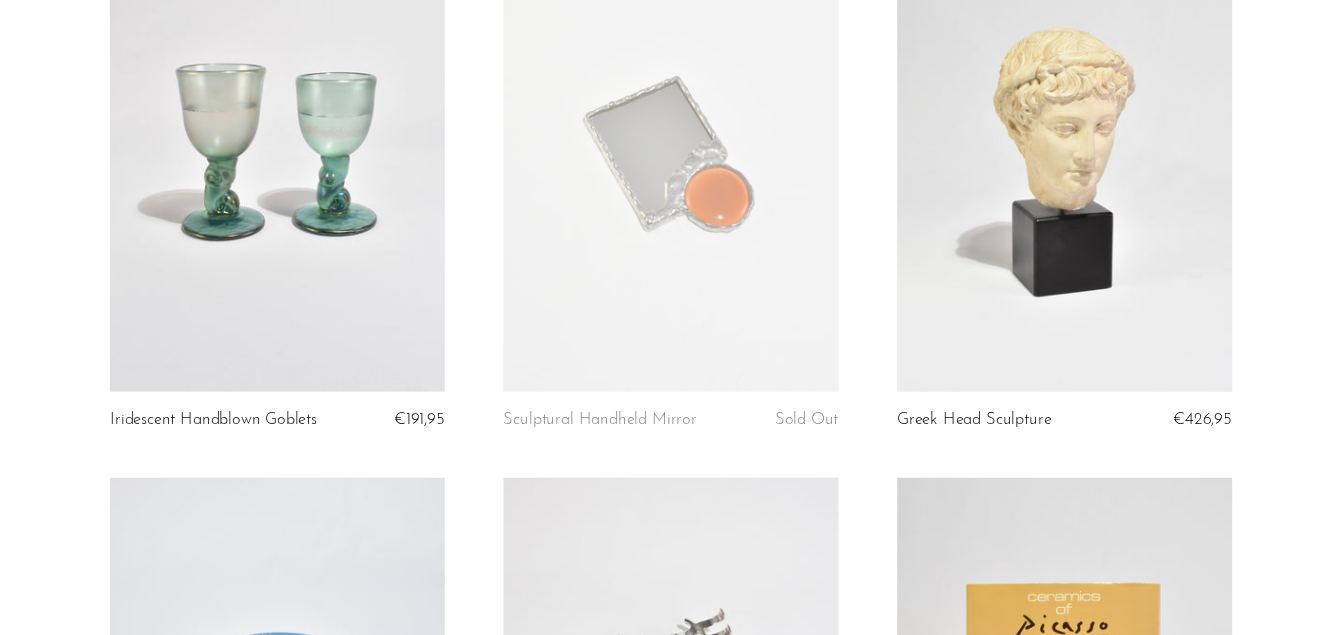 scroll, scrollTop: 0, scrollLeft: 0, axis: both 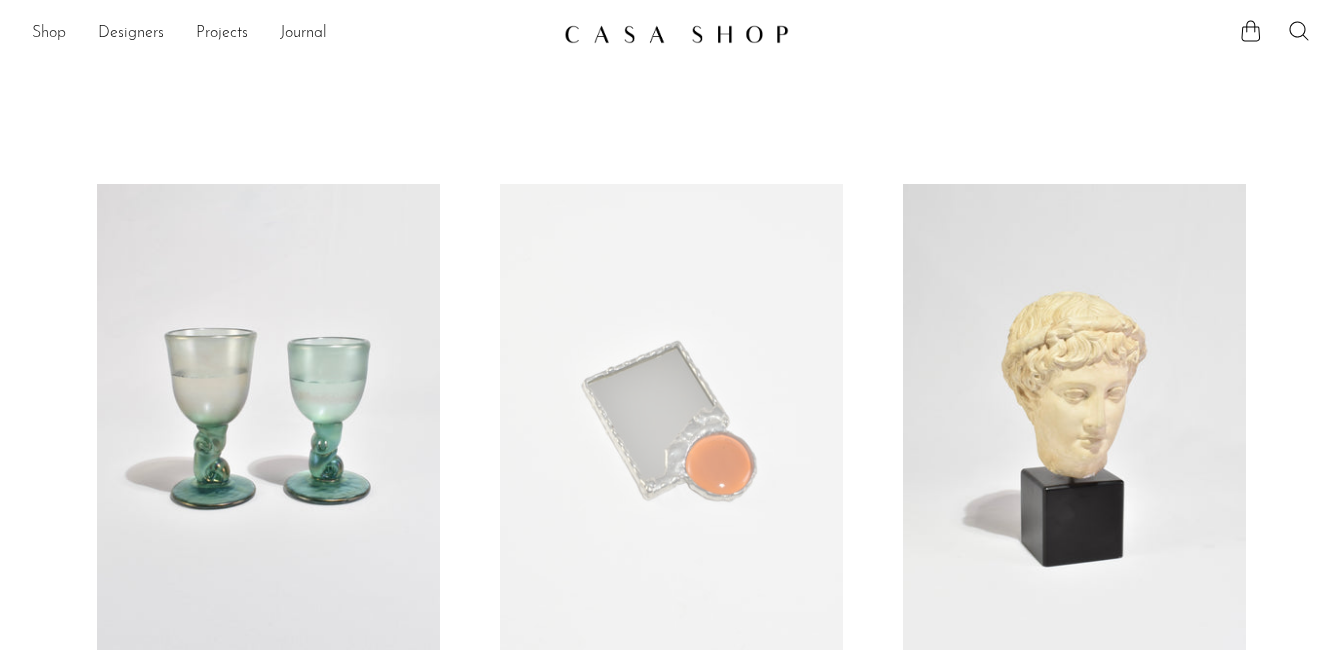 click on "Shop" at bounding box center [49, 34] 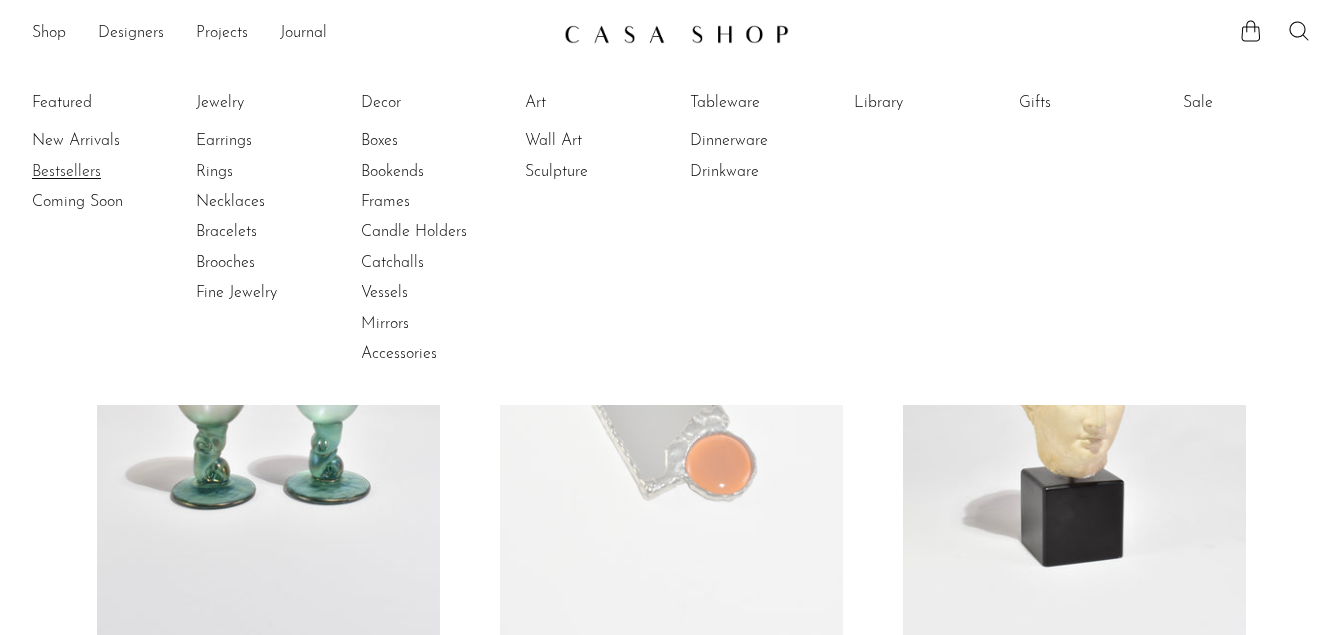 click on "Bestsellers" at bounding box center [107, 172] 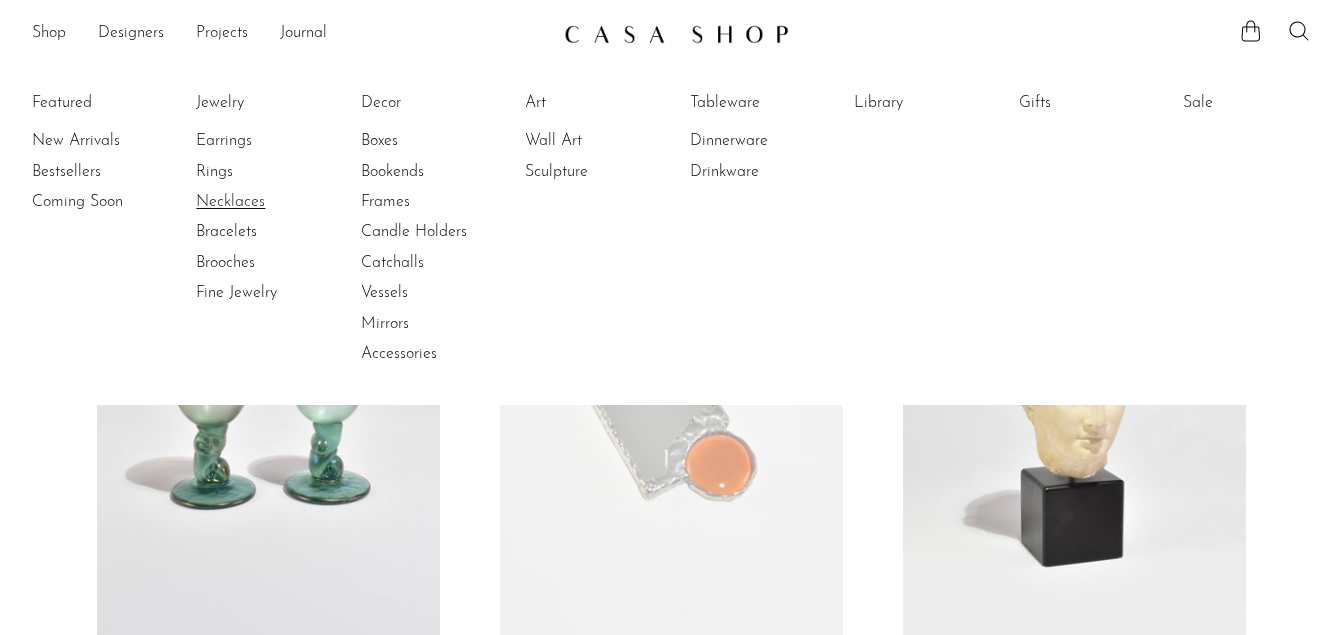 click on "Necklaces" at bounding box center (271, 202) 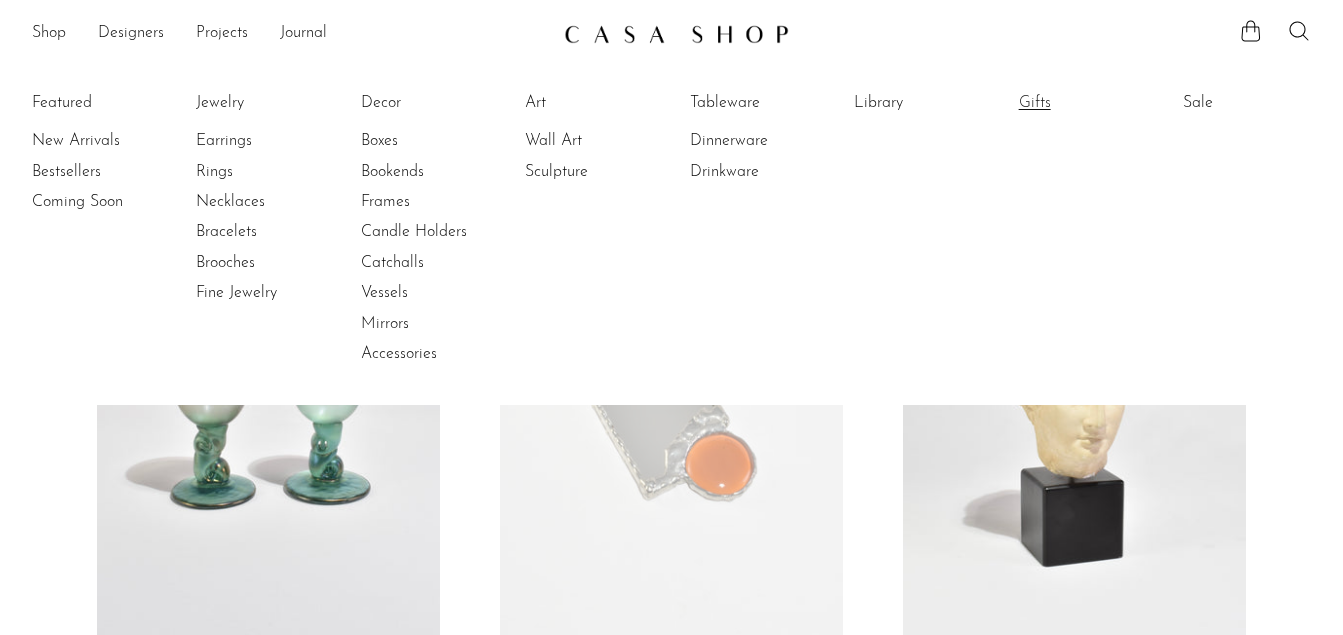 click on "Gifts" at bounding box center [1094, 103] 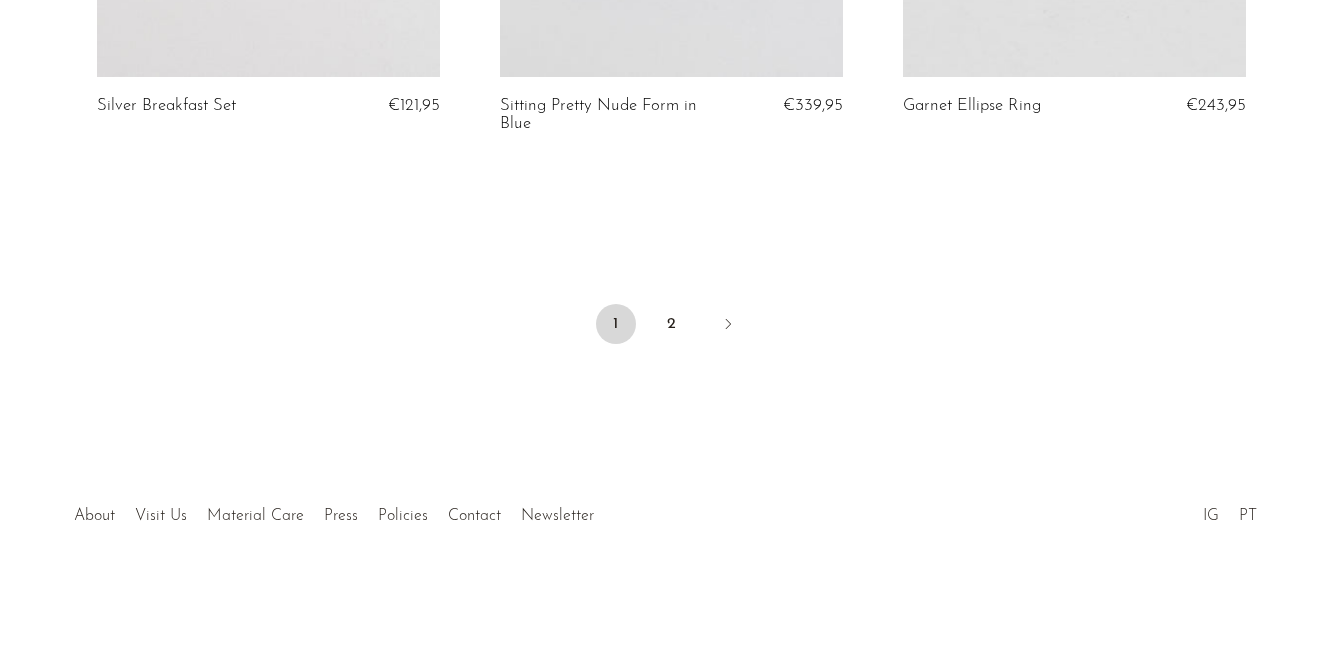 scroll, scrollTop: 6776, scrollLeft: 0, axis: vertical 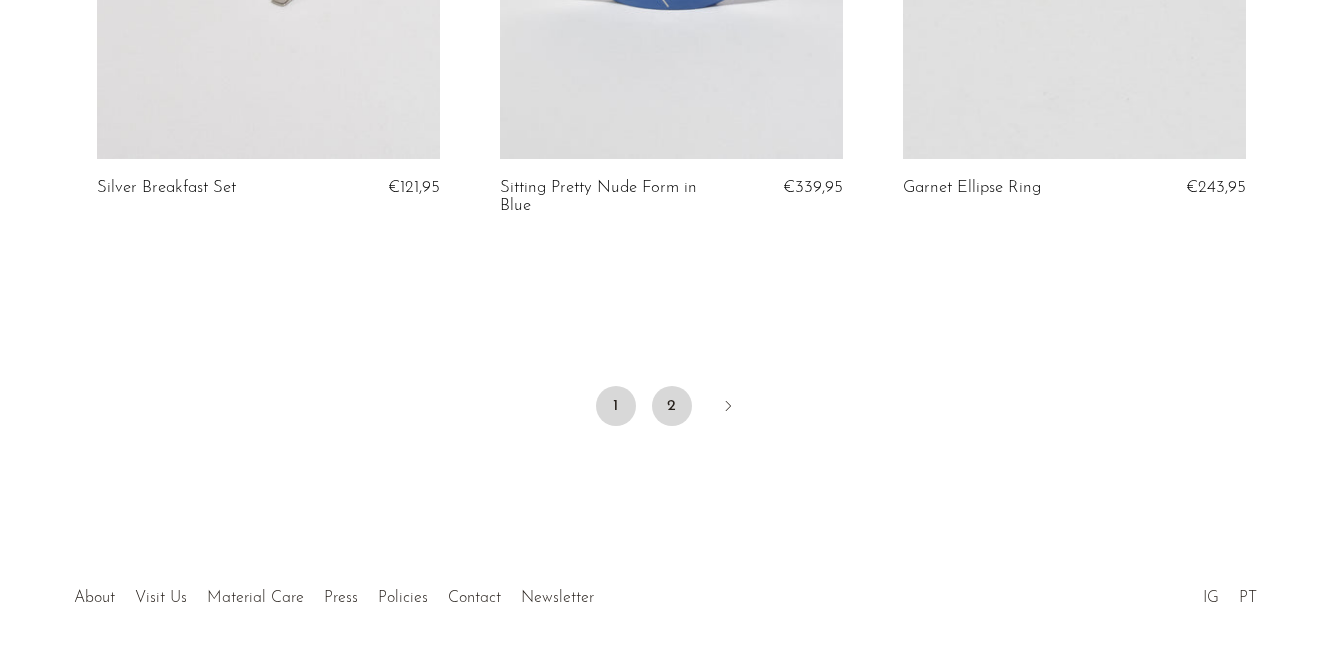 click on "2" at bounding box center (672, 406) 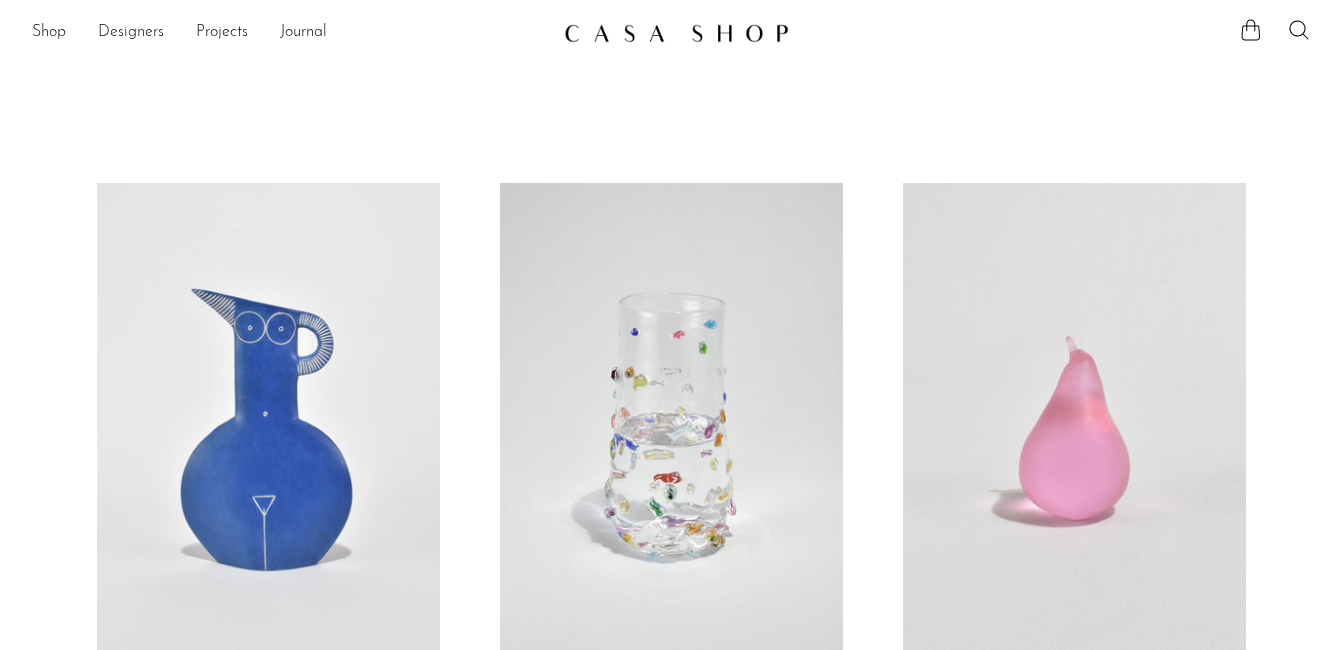 scroll, scrollTop: 0, scrollLeft: 0, axis: both 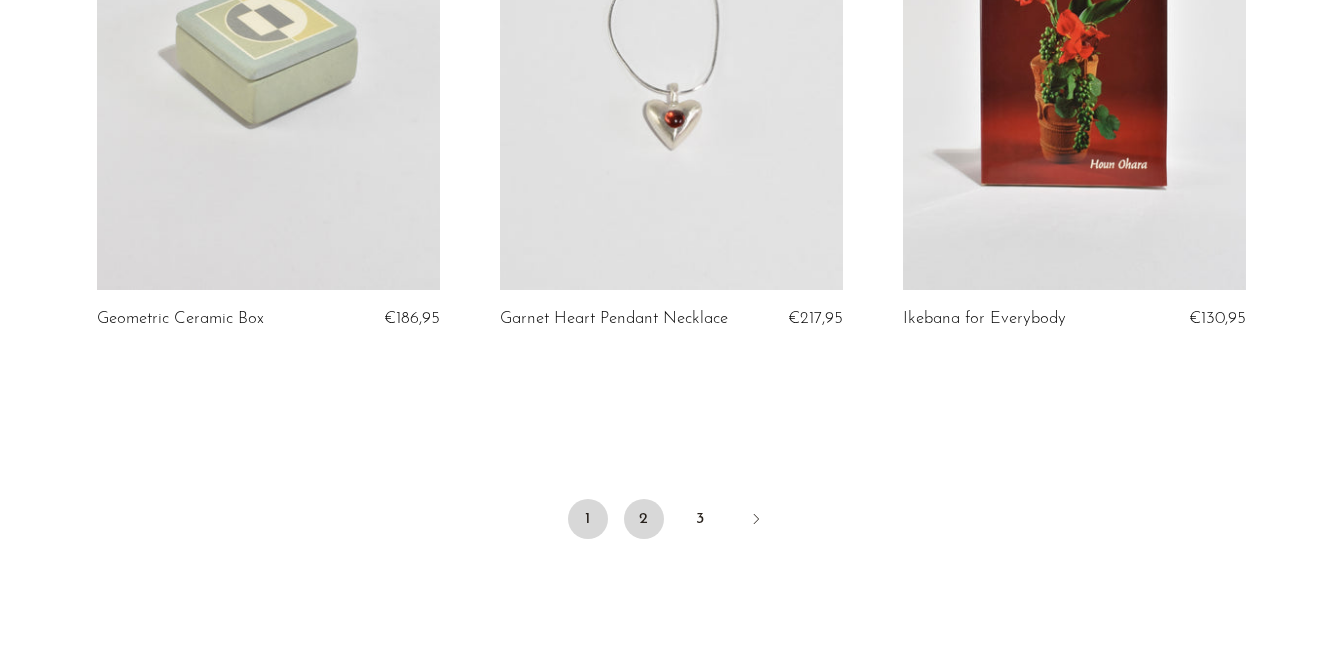 click on "2" at bounding box center [644, 519] 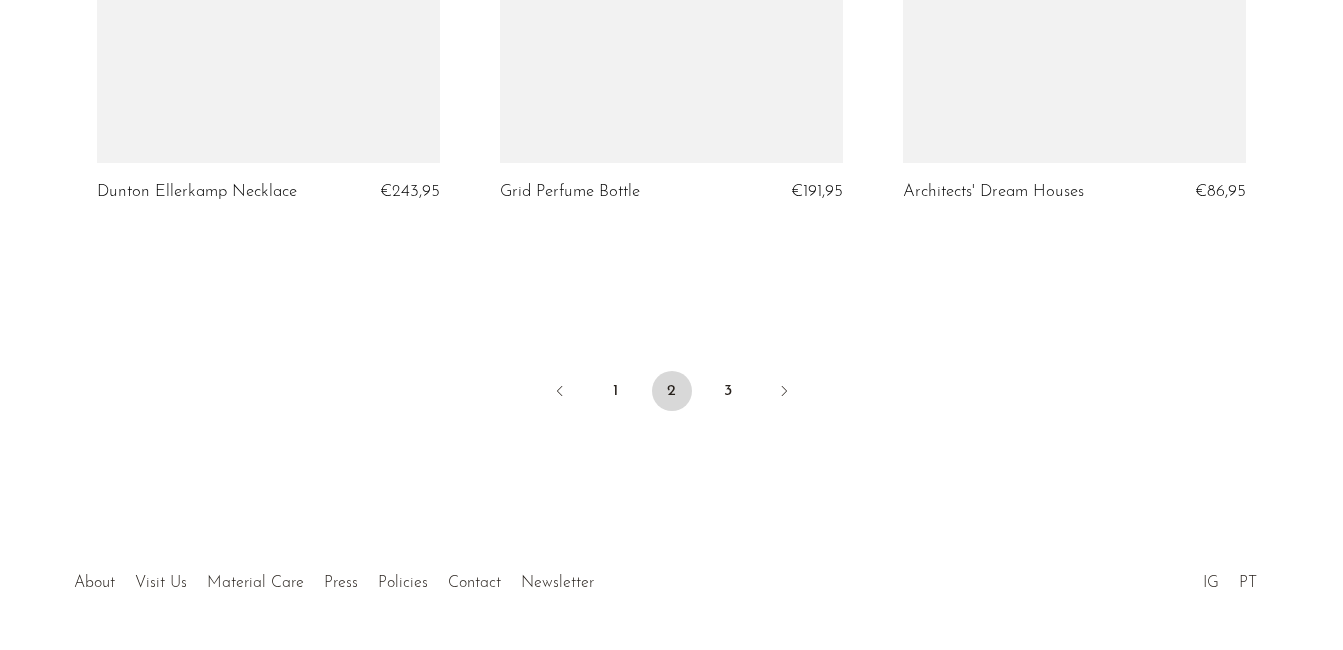 scroll, scrollTop: 6839, scrollLeft: 0, axis: vertical 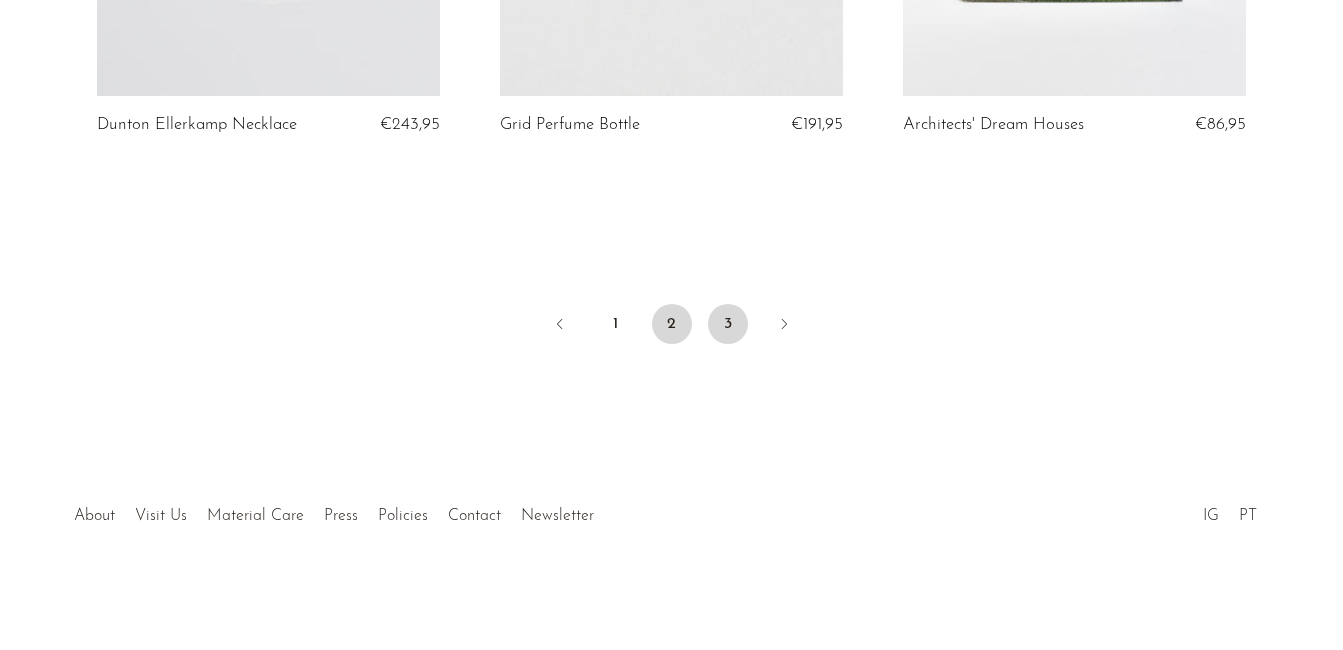click on "3" at bounding box center (728, 324) 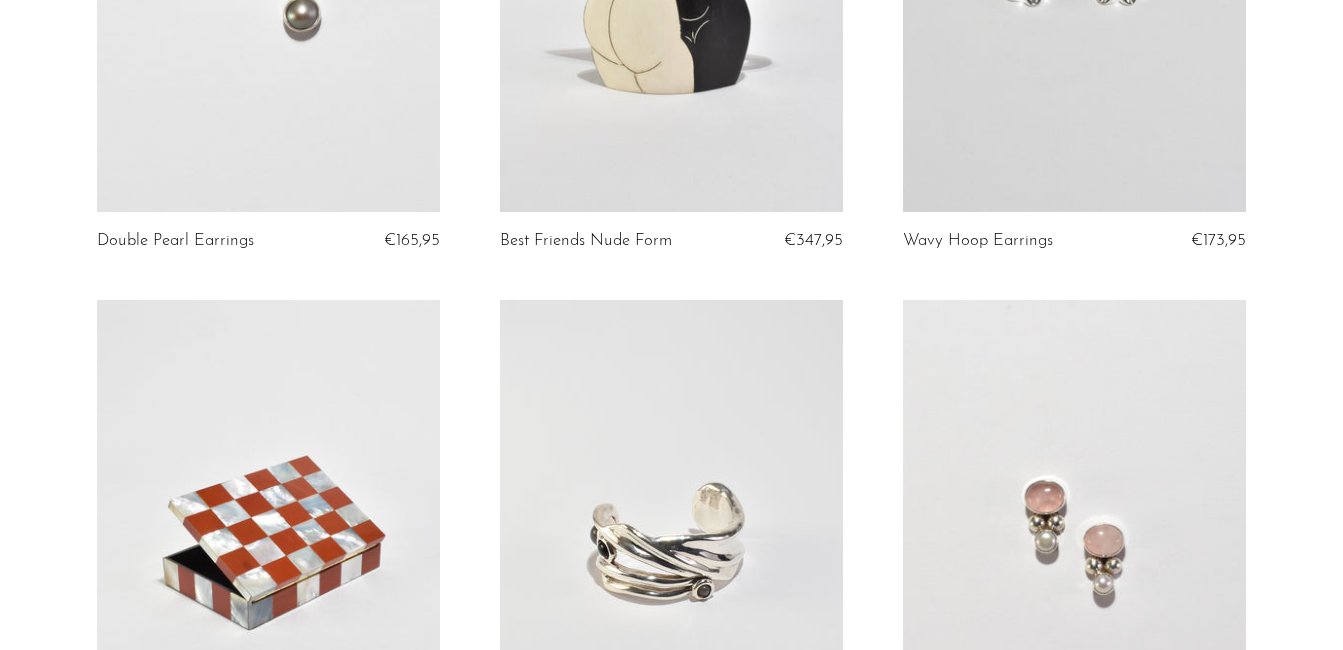 scroll, scrollTop: 400, scrollLeft: 0, axis: vertical 